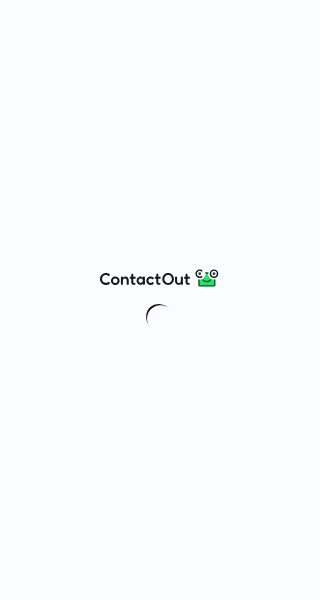 scroll, scrollTop: 0, scrollLeft: 0, axis: both 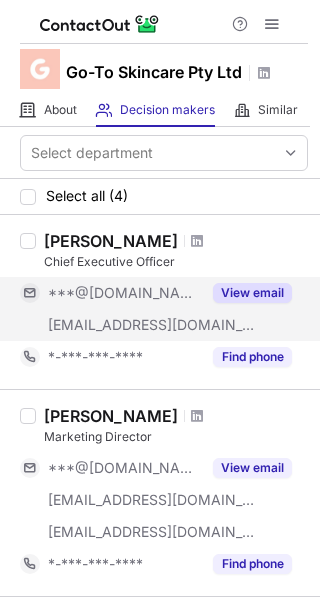 click on "View email" at bounding box center [252, 293] 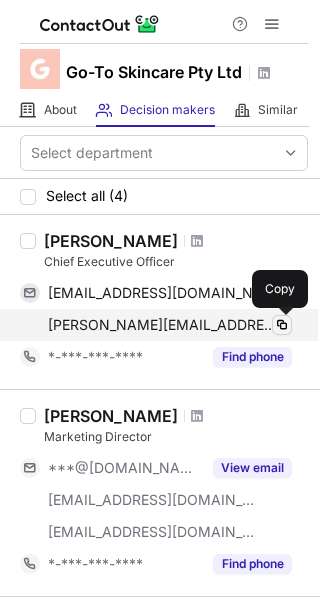 click at bounding box center [282, 325] 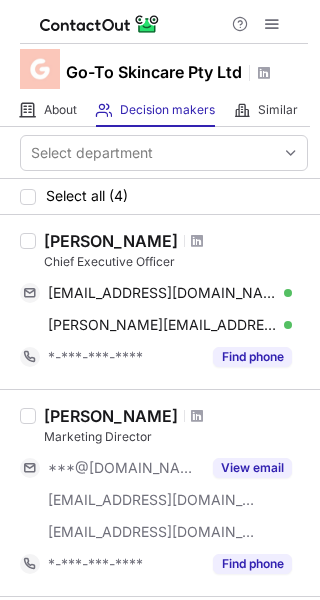 drag, startPoint x: 49, startPoint y: 239, endPoint x: 164, endPoint y: 236, distance: 115.03912 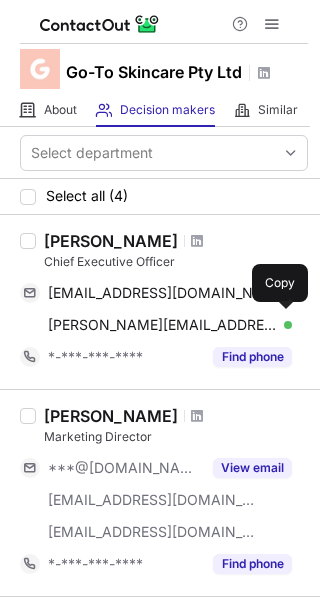 copy on "Brad Dransfield" 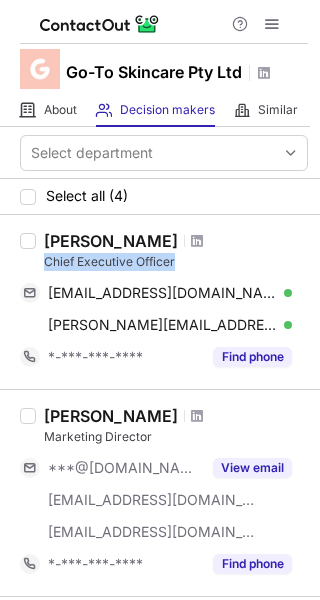 drag, startPoint x: 45, startPoint y: 262, endPoint x: 180, endPoint y: 262, distance: 135 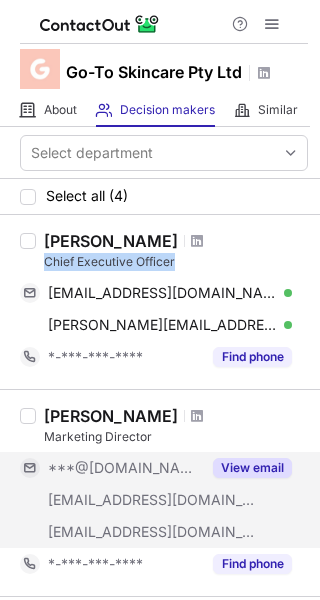 copy on "Chief Executive Officer" 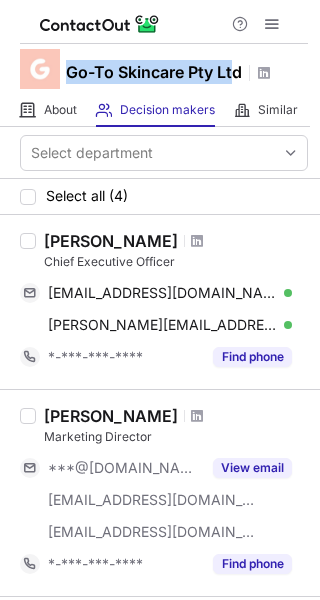 drag, startPoint x: 70, startPoint y: 72, endPoint x: 238, endPoint y: 72, distance: 168 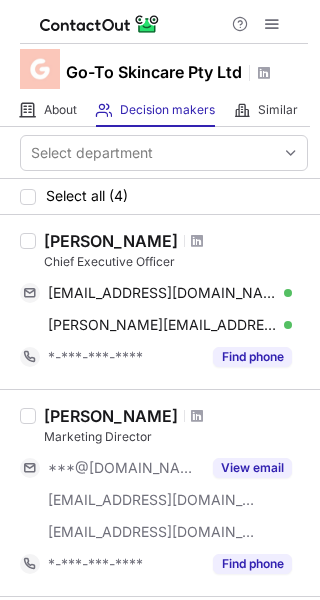 click on "Go-To Skincare Pty Ltd" at bounding box center [154, 72] 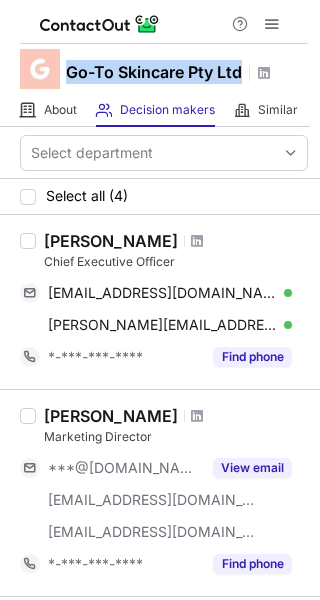 drag, startPoint x: 215, startPoint y: 70, endPoint x: 70, endPoint y: 70, distance: 145 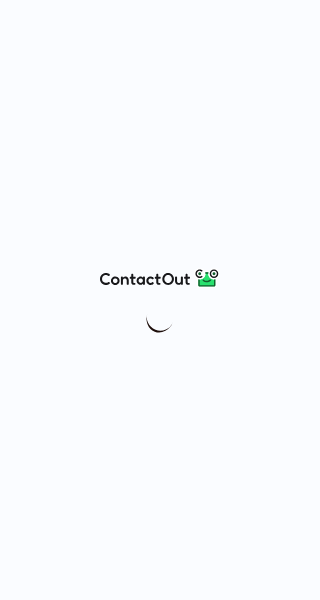 scroll, scrollTop: 0, scrollLeft: 0, axis: both 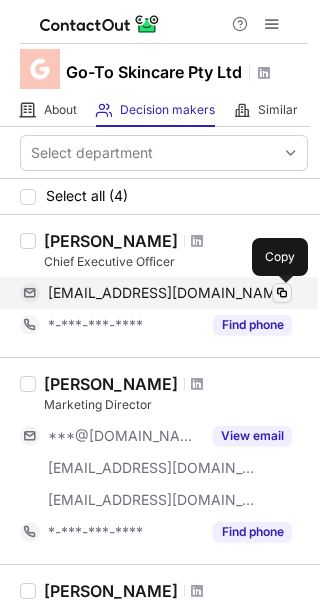 click at bounding box center [282, 293] 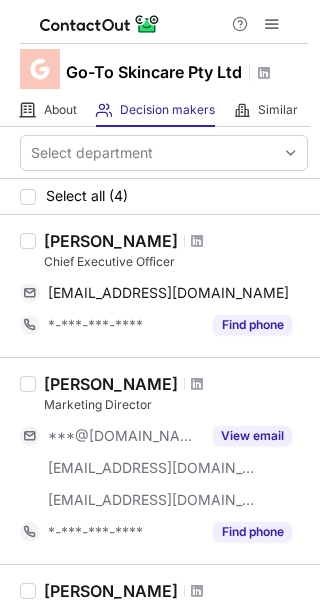 drag, startPoint x: 47, startPoint y: 238, endPoint x: 164, endPoint y: 241, distance: 117.03845 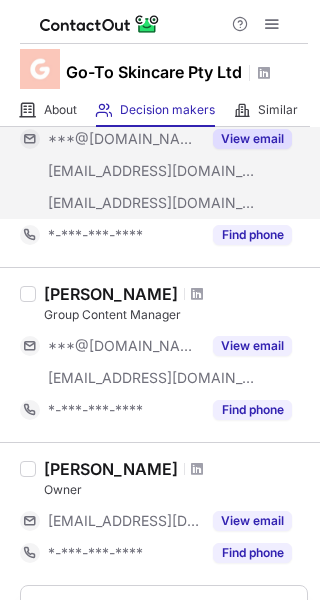 scroll, scrollTop: 300, scrollLeft: 0, axis: vertical 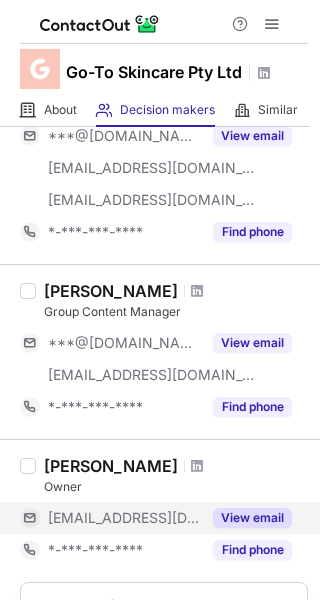 click on "View email" at bounding box center [252, 518] 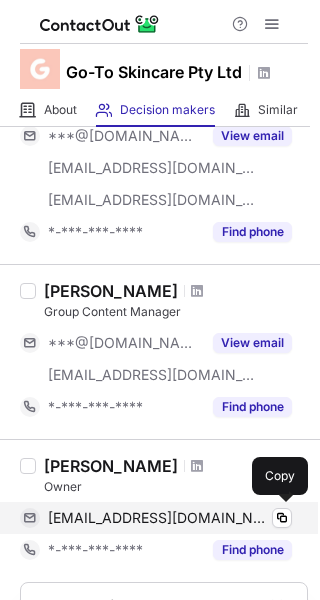 click on "greesa@gotoskincare.com Copy" at bounding box center (156, 518) 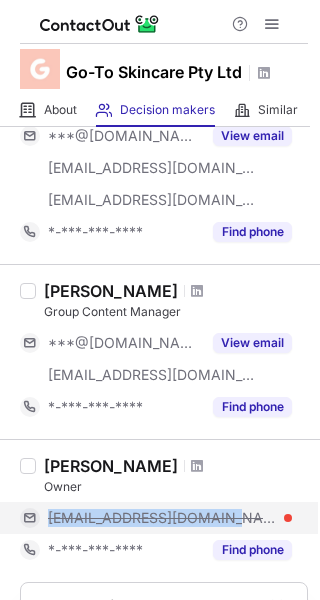 drag, startPoint x: 59, startPoint y: 517, endPoint x: 223, endPoint y: 518, distance: 164.00305 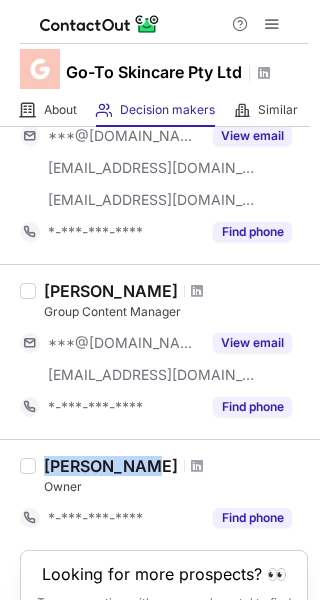 drag, startPoint x: 46, startPoint y: 464, endPoint x: 138, endPoint y: 465, distance: 92.00543 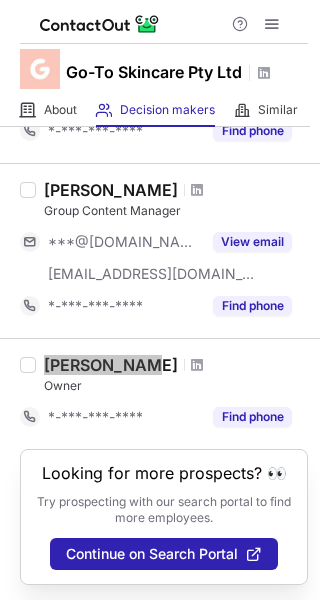 scroll, scrollTop: 402, scrollLeft: 0, axis: vertical 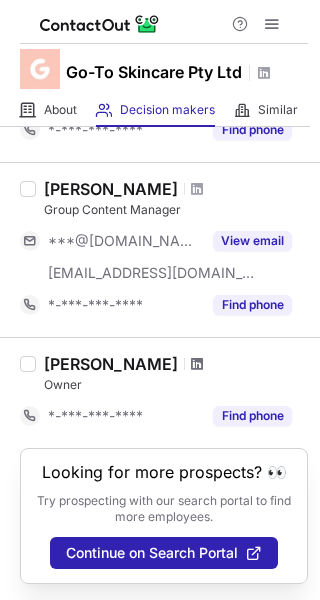 click at bounding box center [197, 364] 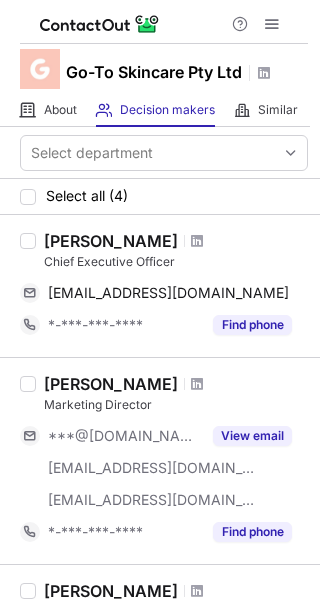 scroll, scrollTop: 0, scrollLeft: 0, axis: both 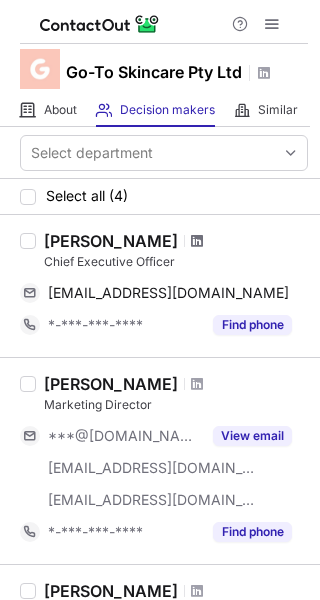 click at bounding box center [197, 241] 